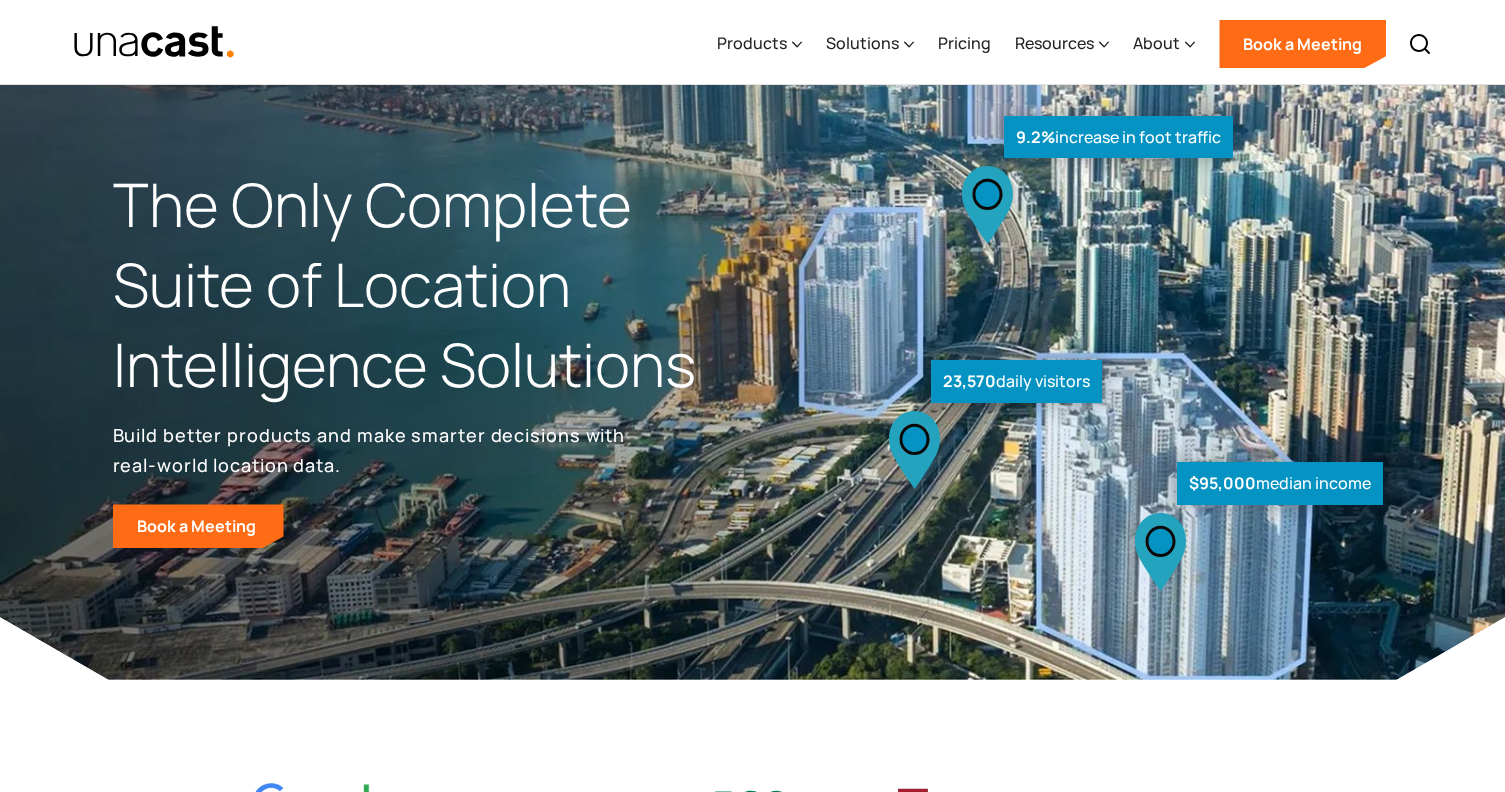 scroll, scrollTop: 0, scrollLeft: 0, axis: both 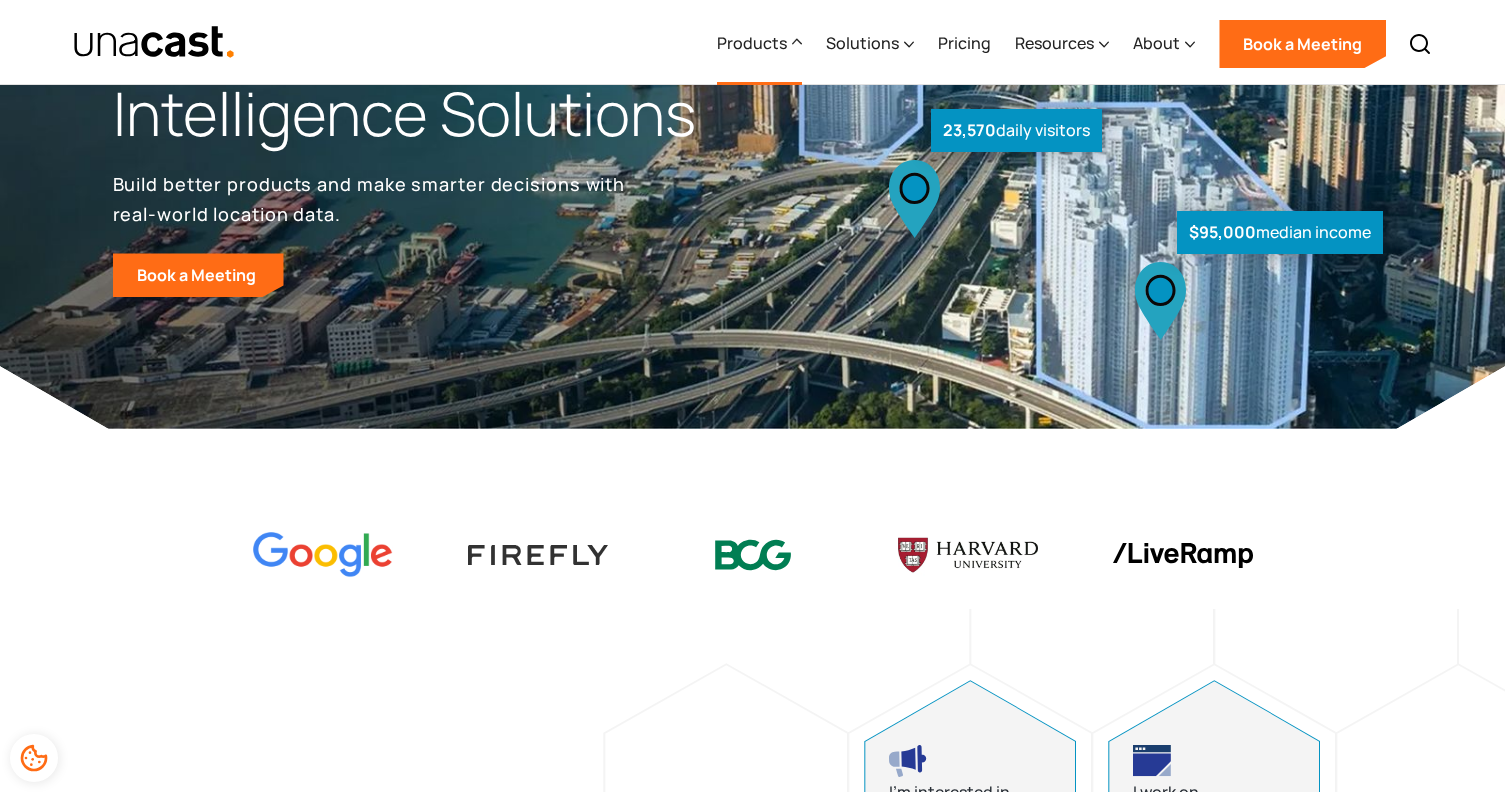 click on "Products" at bounding box center (752, 43) 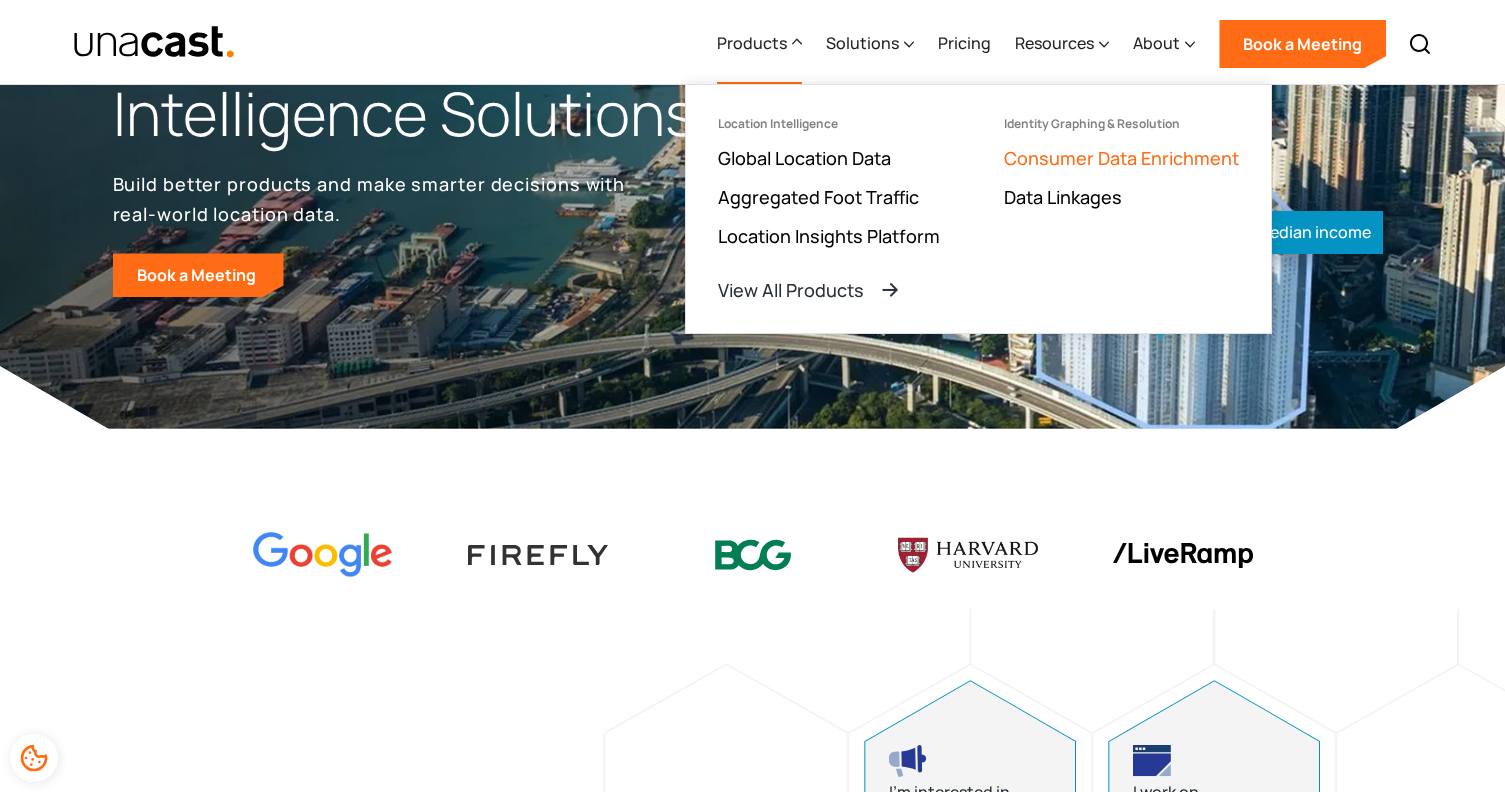 click on "Consumer Data Enrichment" at bounding box center [1121, 158] 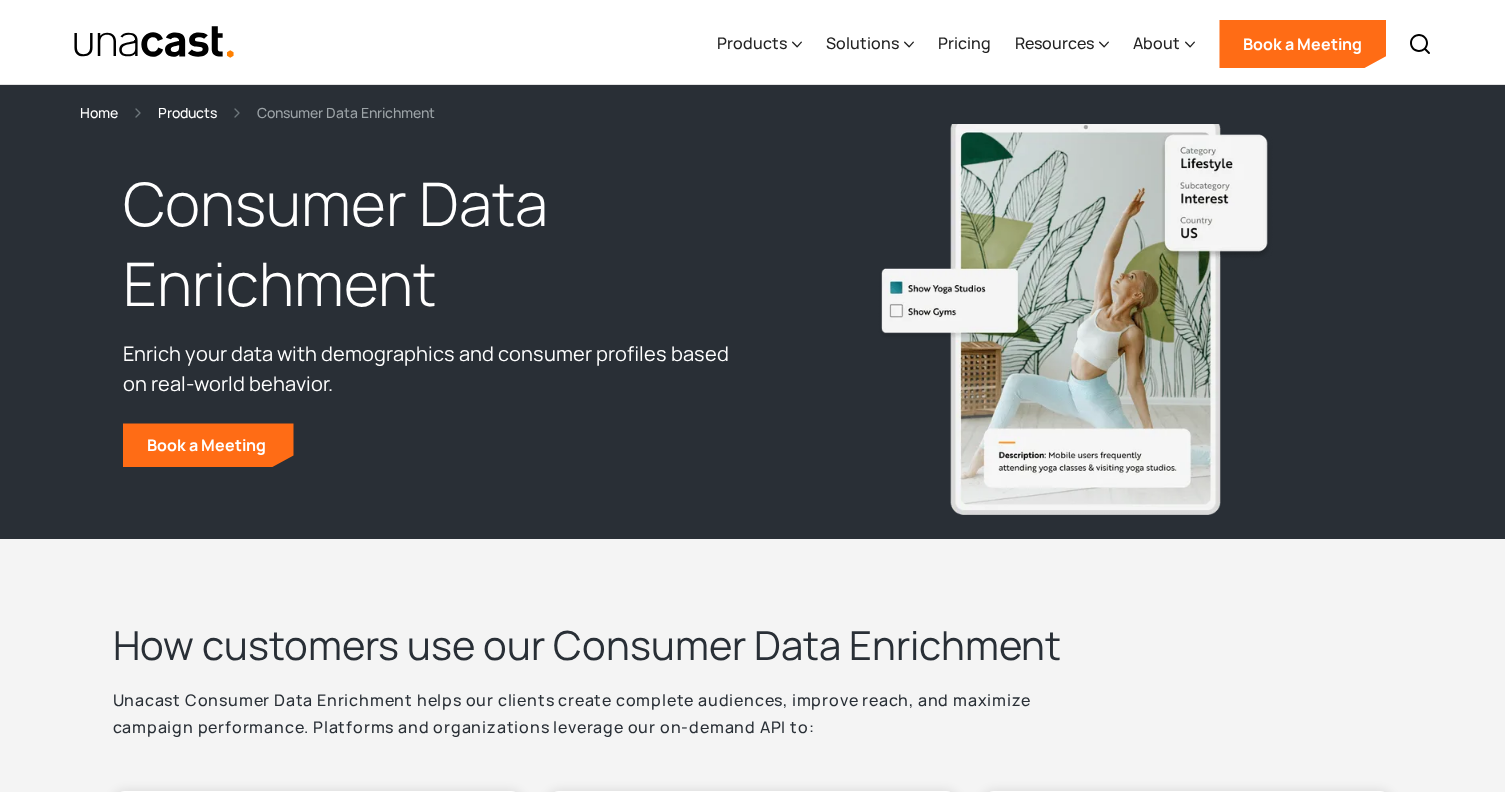 scroll, scrollTop: 0, scrollLeft: 0, axis: both 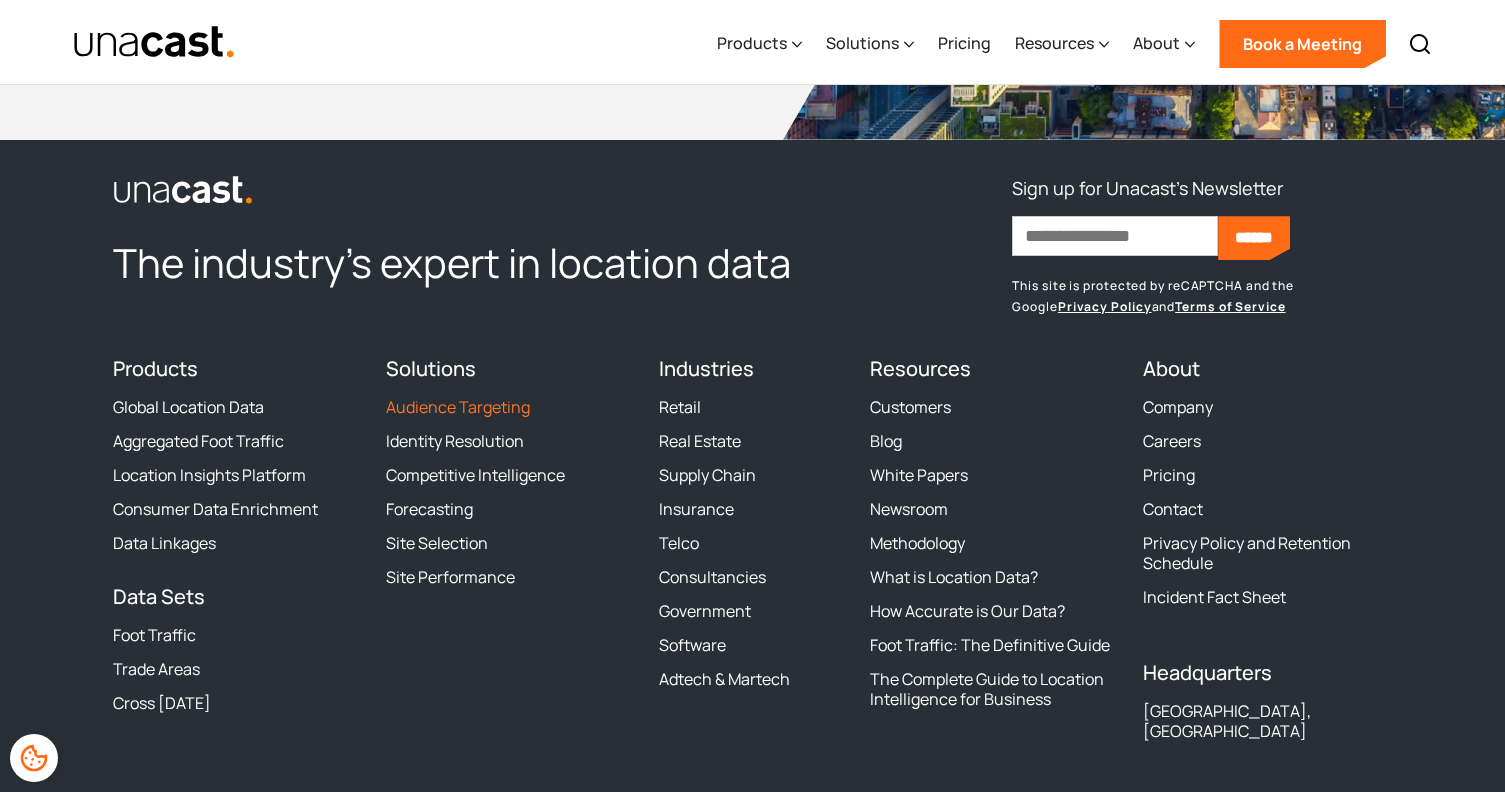 click on "Audience Targeting" at bounding box center (458, 407) 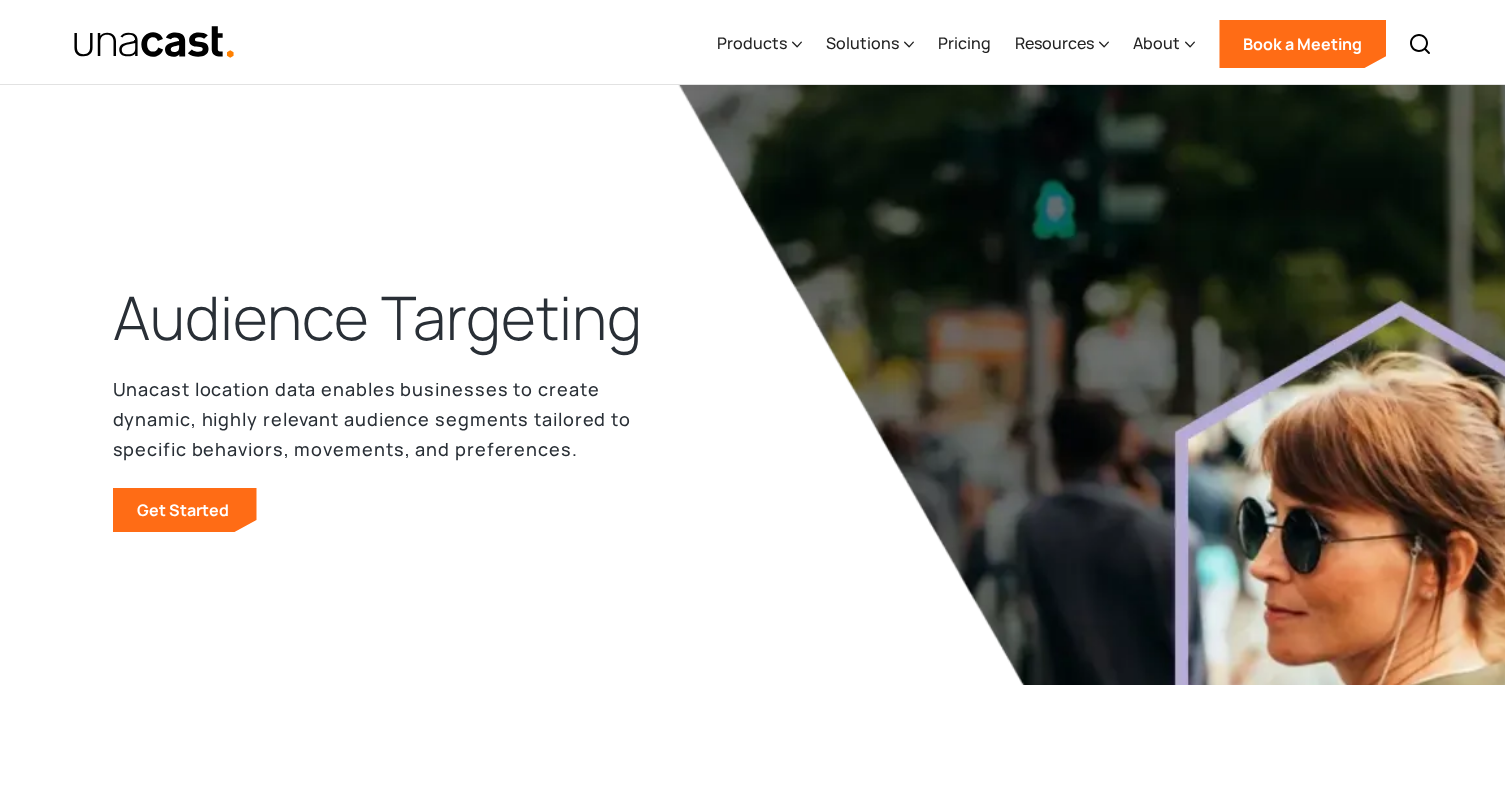 scroll, scrollTop: 0, scrollLeft: 0, axis: both 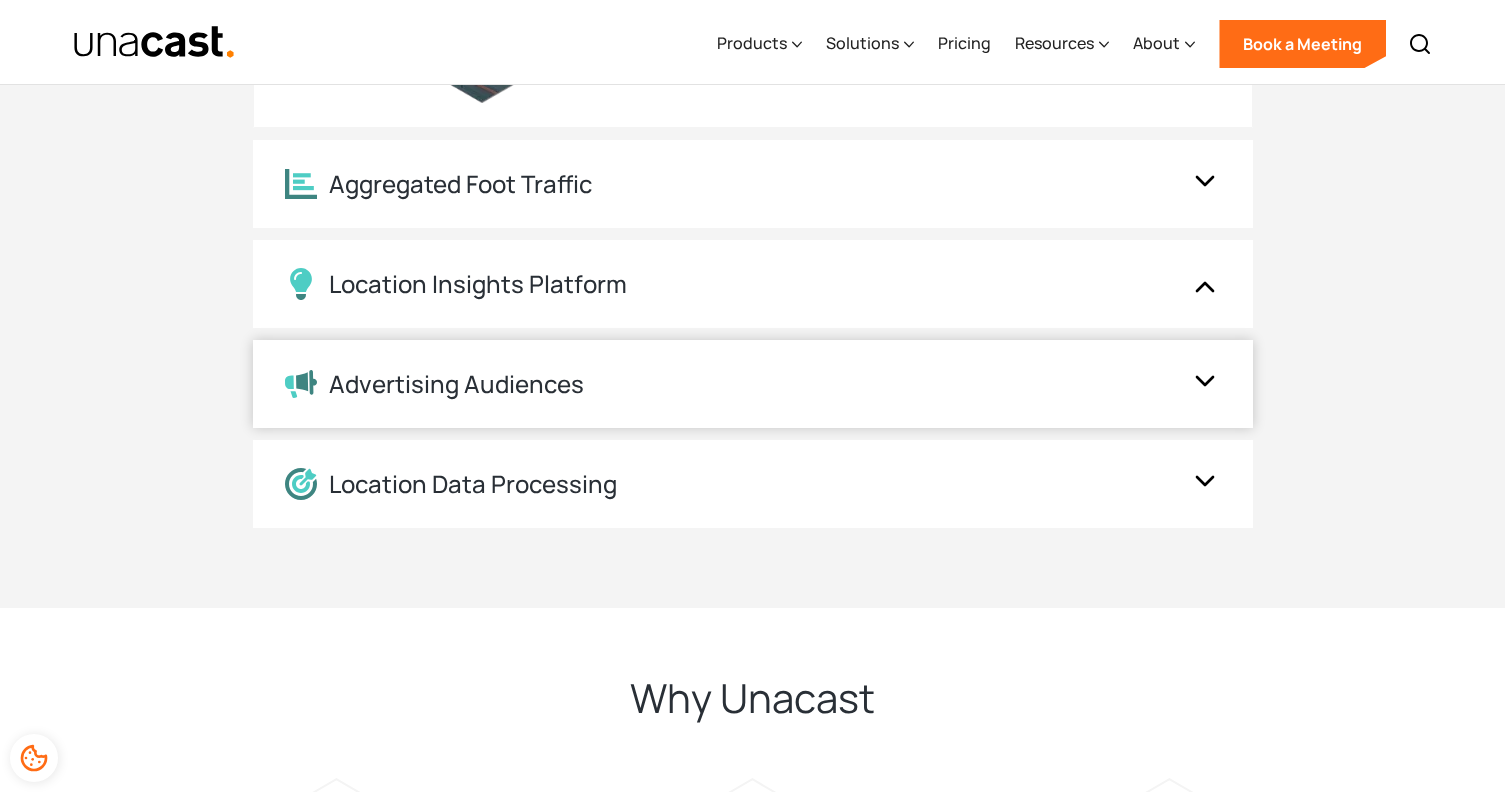 click at bounding box center (1205, 384) 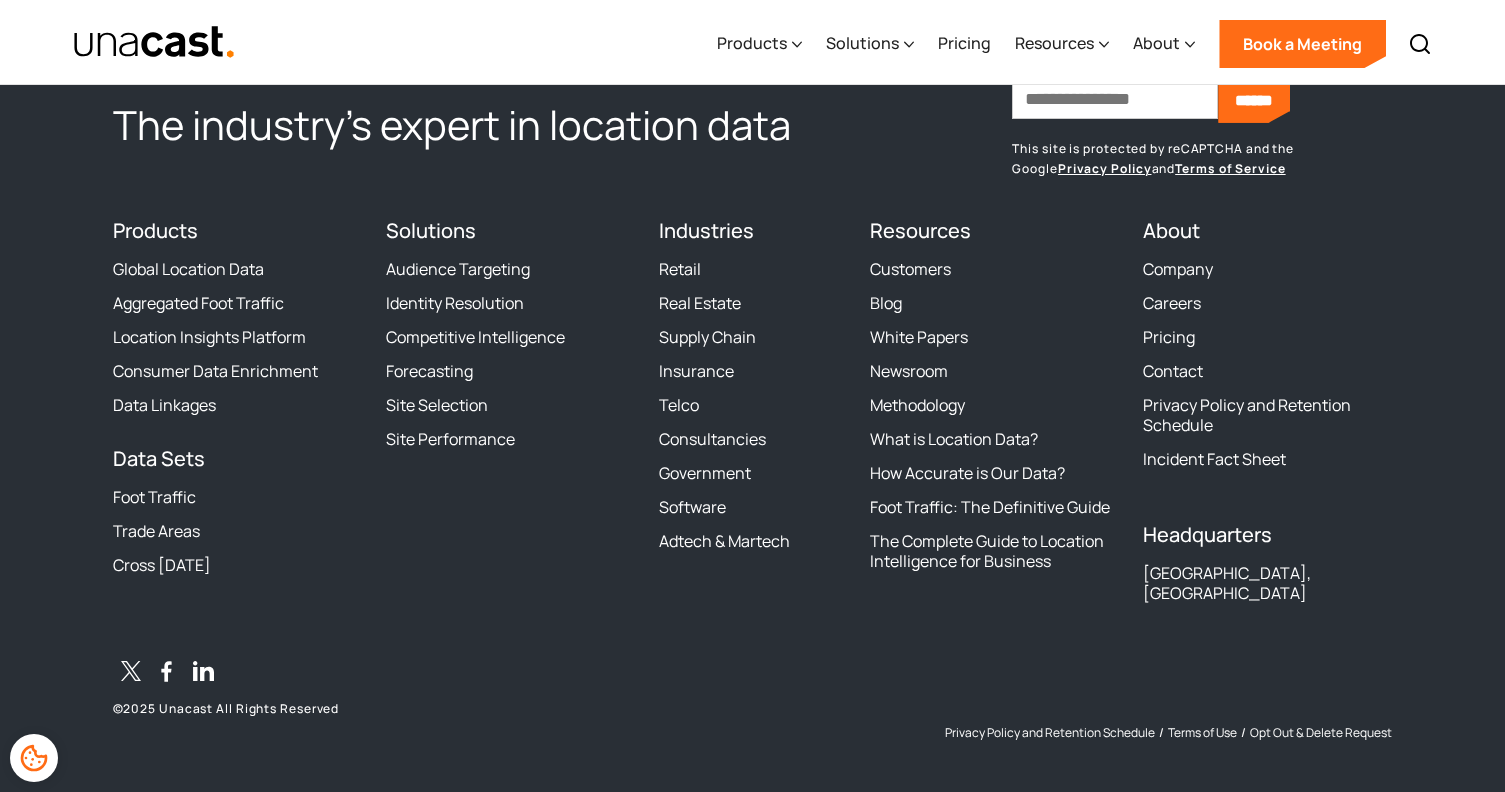 scroll, scrollTop: 7446, scrollLeft: 0, axis: vertical 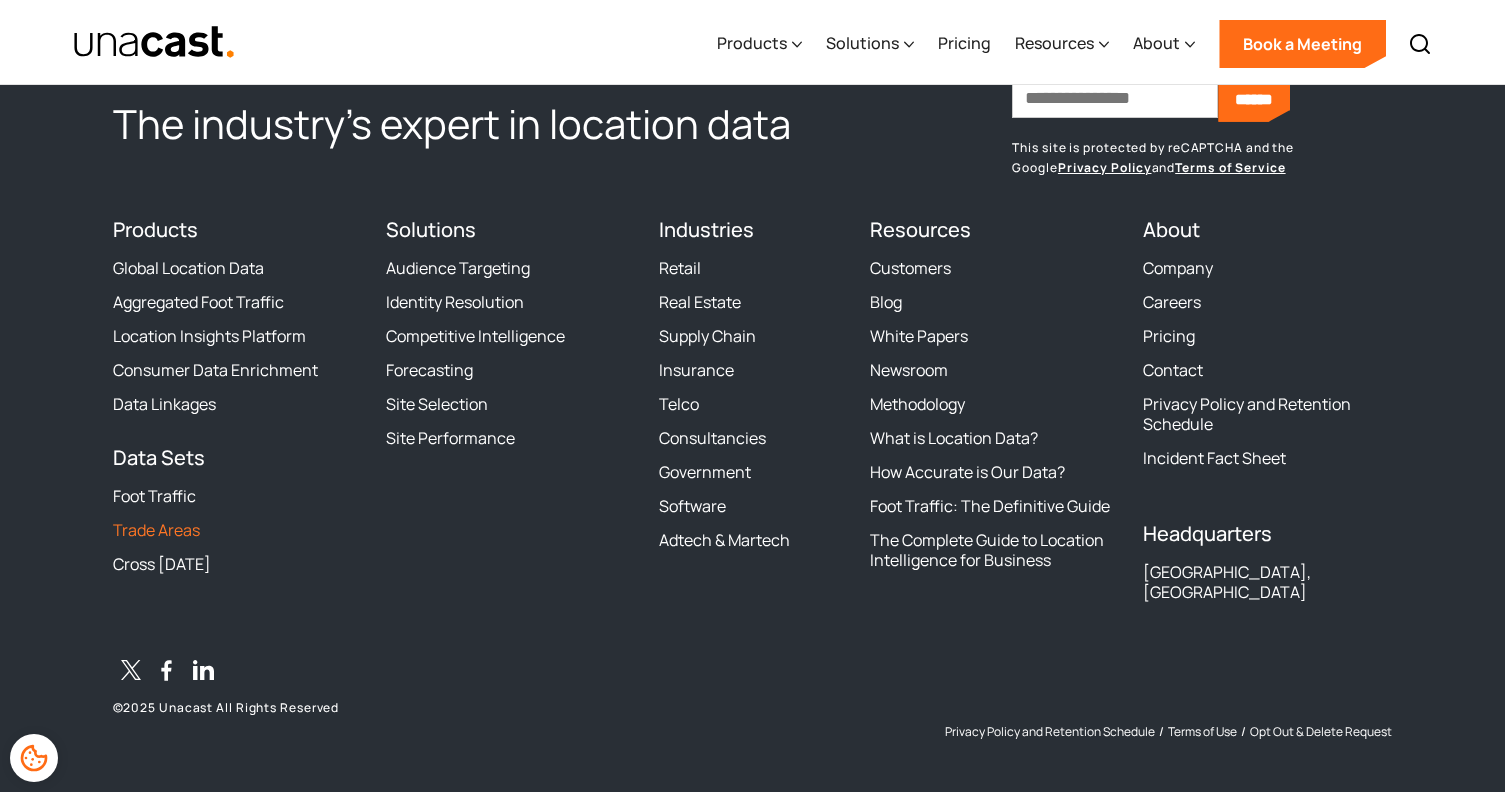 click on "Trade Areas" at bounding box center (156, 530) 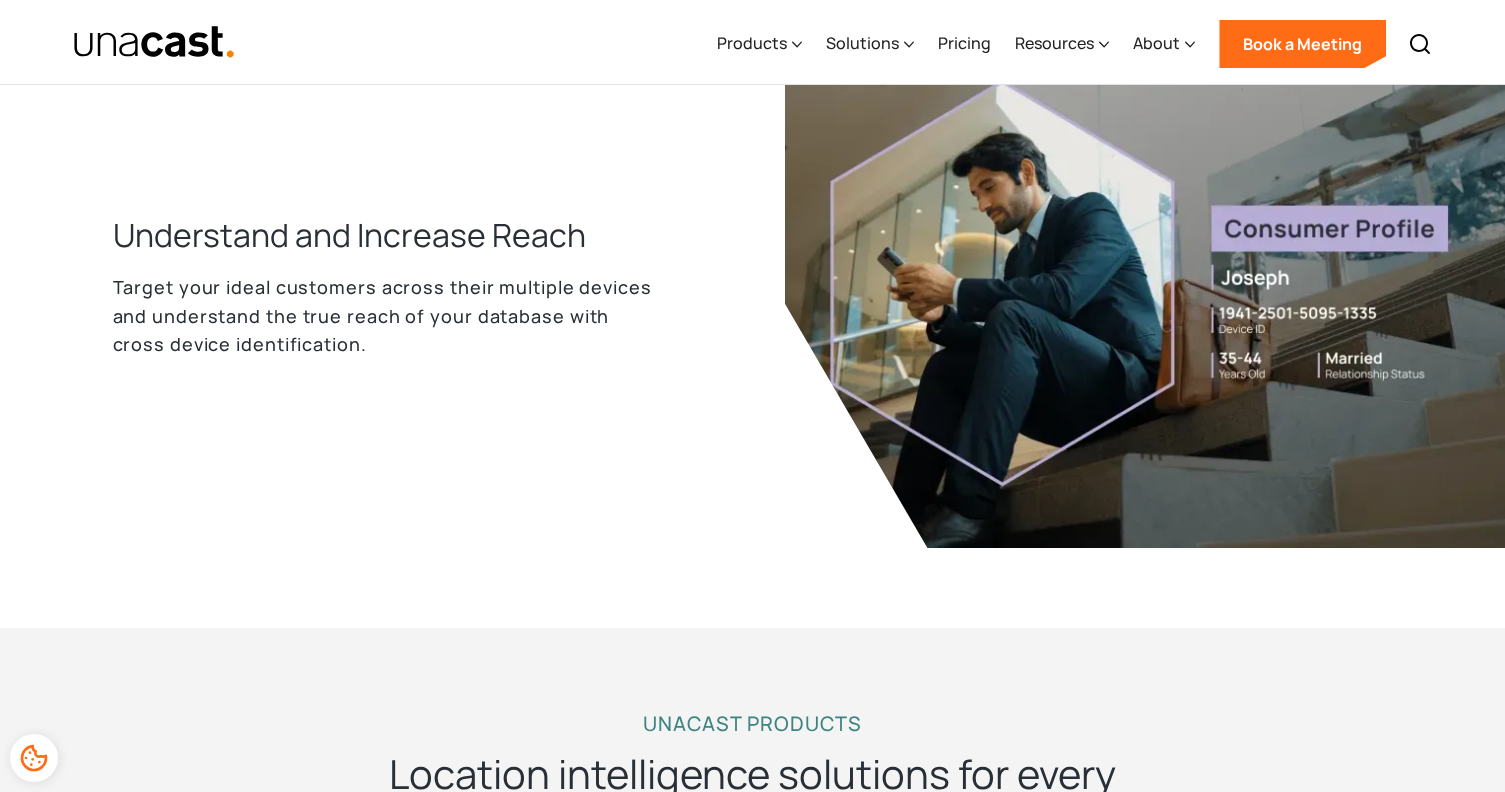 scroll, scrollTop: 2544, scrollLeft: 0, axis: vertical 